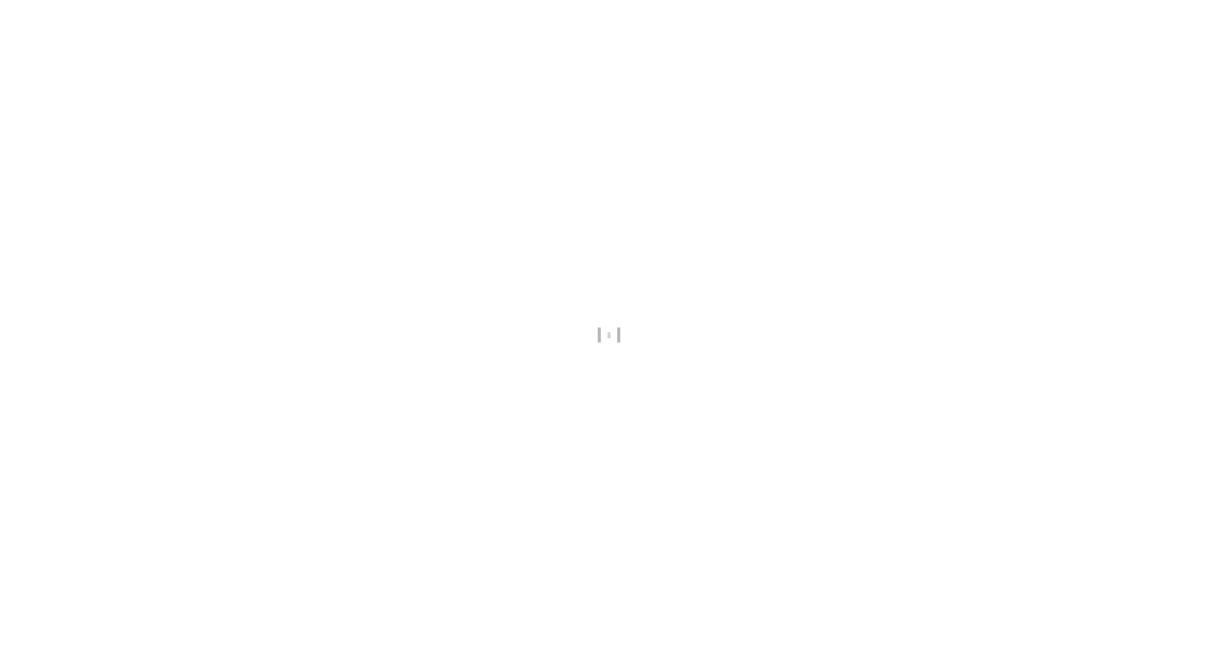 scroll, scrollTop: 0, scrollLeft: 0, axis: both 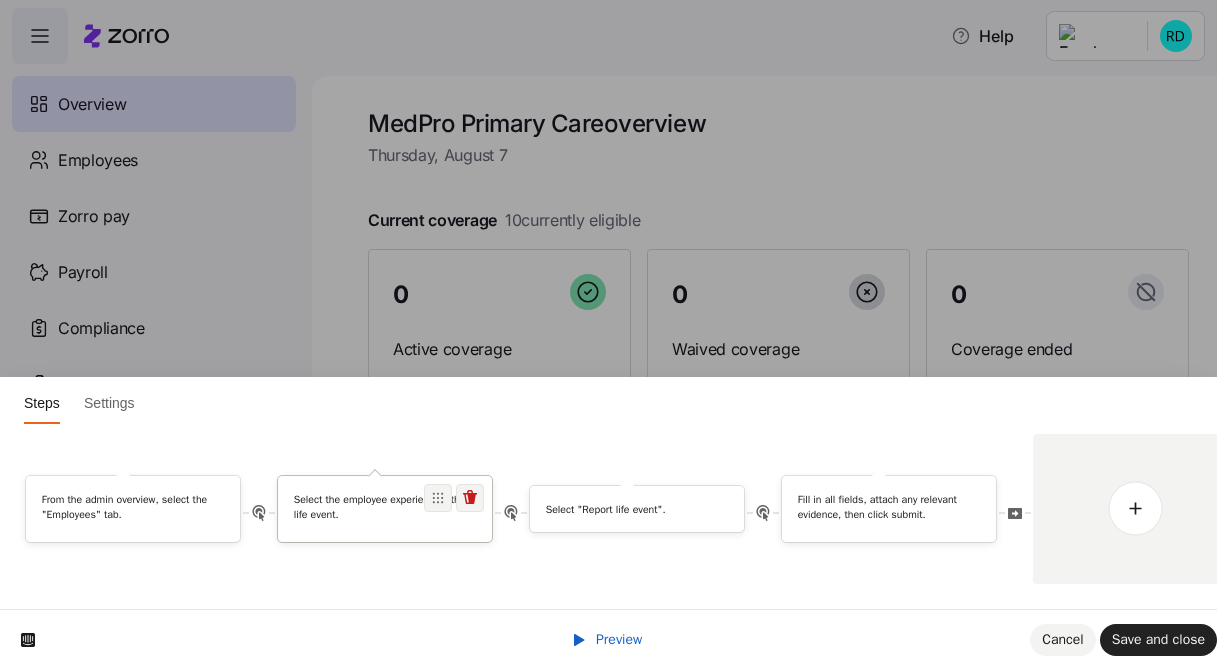click on "Select the employee experiencing the life event." at bounding box center [385, 506] 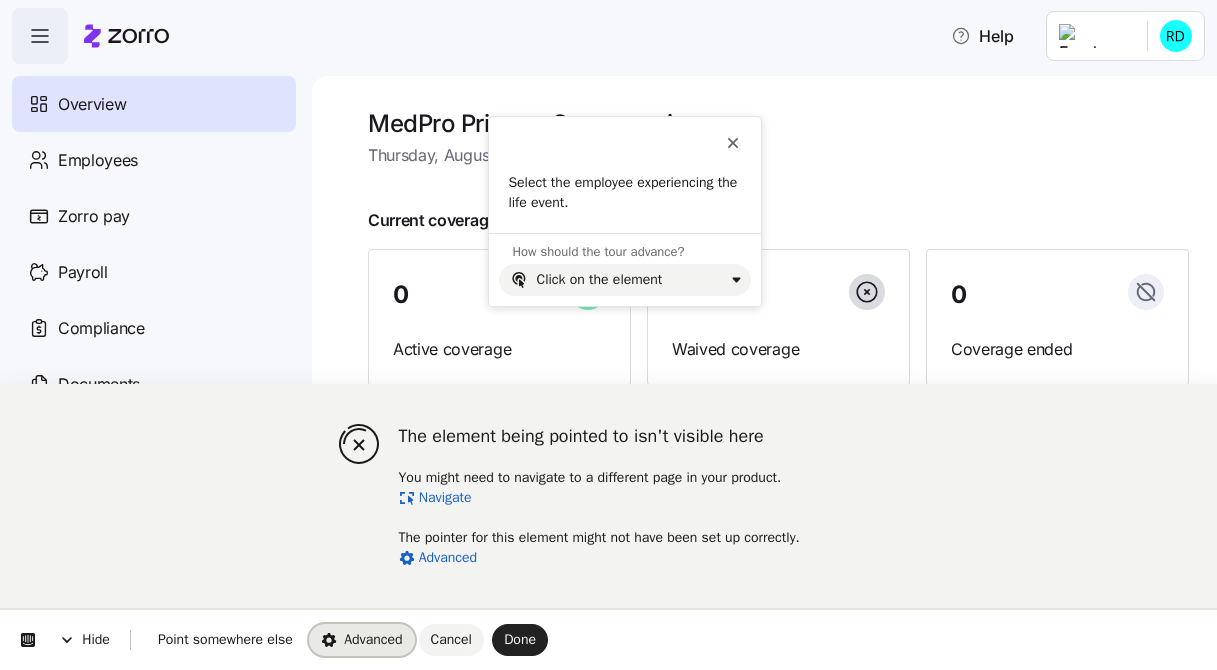 click on "Advanced" at bounding box center (362, 640) 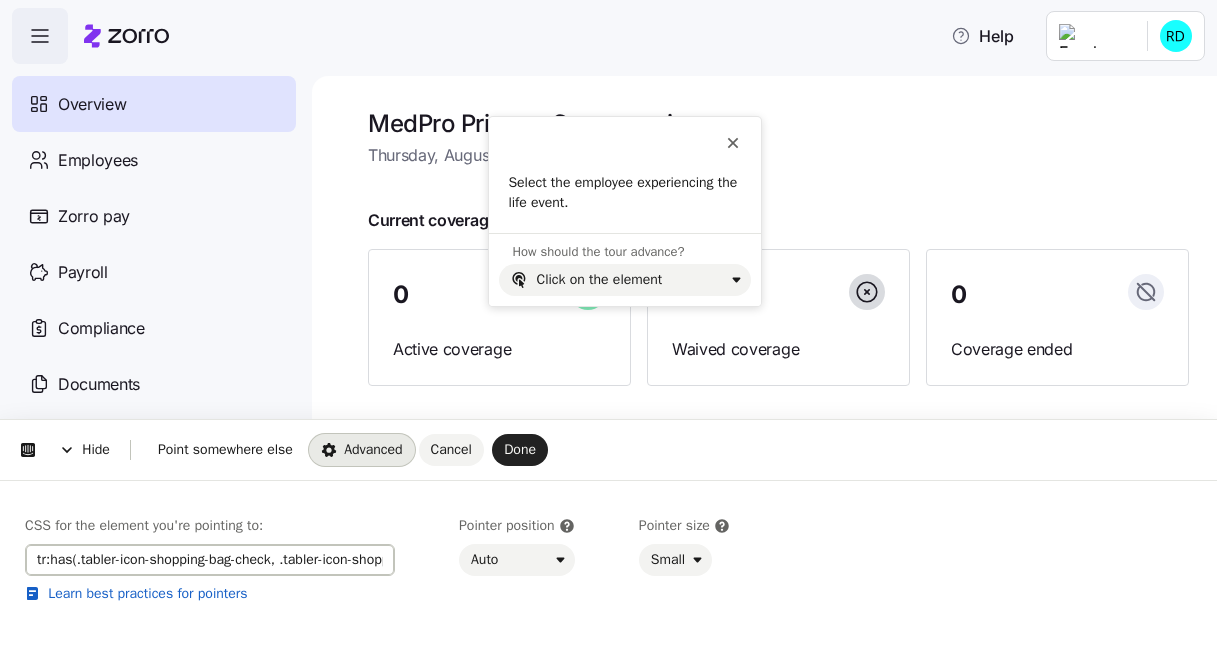 click on "tr:has(.tabler-icon-shopping-bag-check, .tabler-icon-shopping-bag-x, .tabler-icon-brand-telegram, .tabler-icon-writing-sign, .tabler-icon-circle-check, .tabler-icon-circle-x, .tabler-icon-clock-hour-3) a[href*="/employees/"][href*="/enrollments/"]" at bounding box center [210, 560] 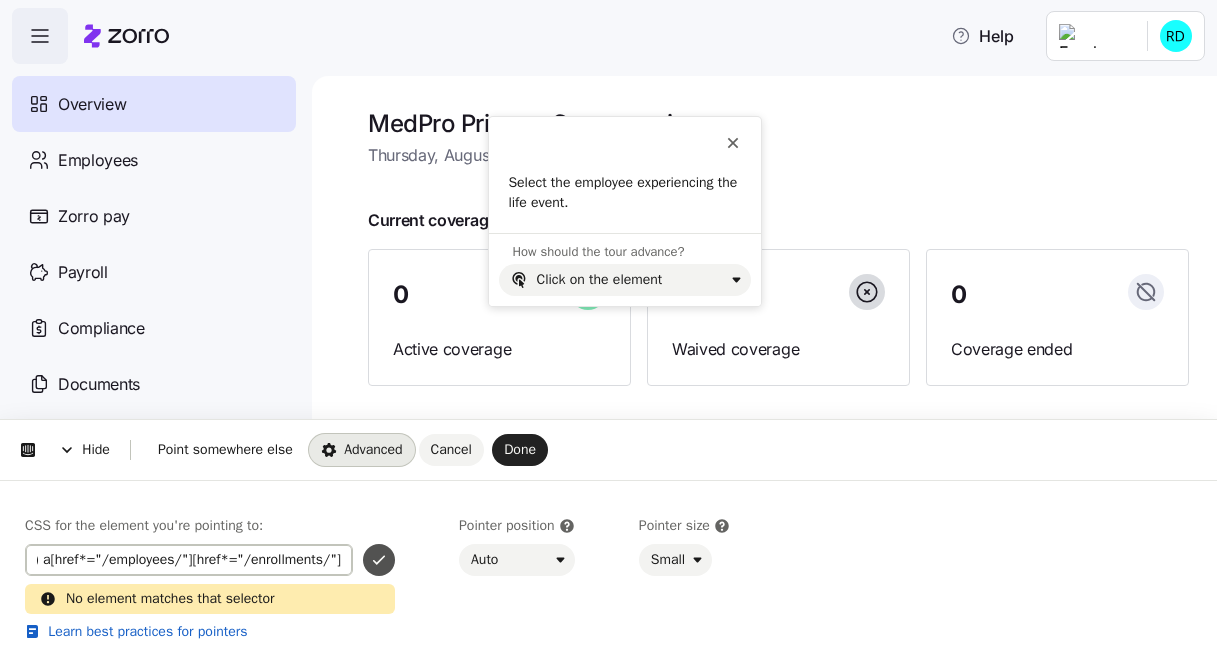 type on "tr:has(.tabler-icon-shopping-bag-check, .tabler-icon-shopping-bag-x, .tabler-icon-brand-telegram, .tabler-icon-writing-sign, .tabler-icon-circle-check, .tabler-icon-circle-x) a[href*="/employees/"][href*="/enrollments/"]" 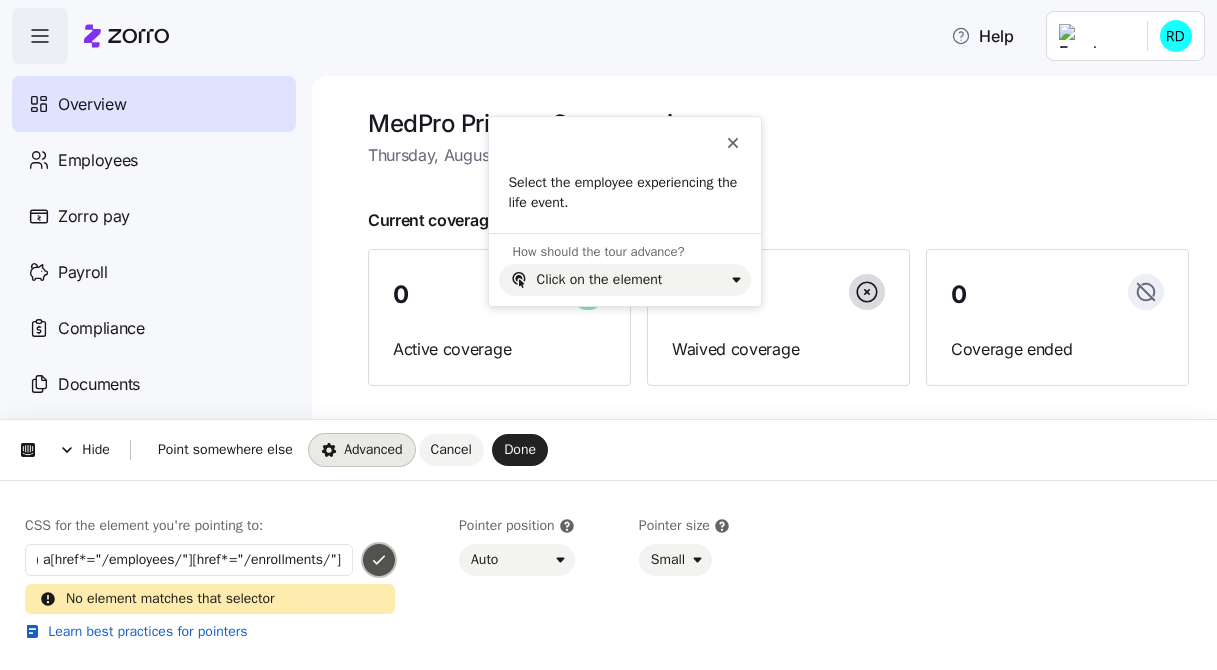 click at bounding box center [379, 560] 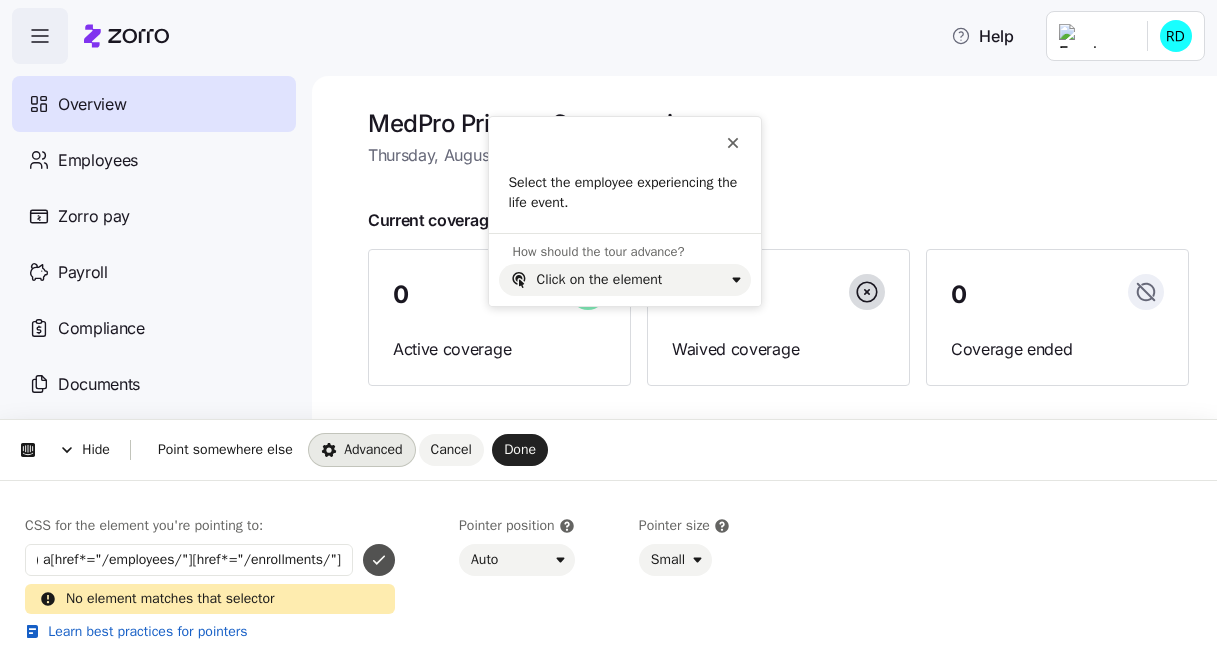 scroll, scrollTop: 0, scrollLeft: 0, axis: both 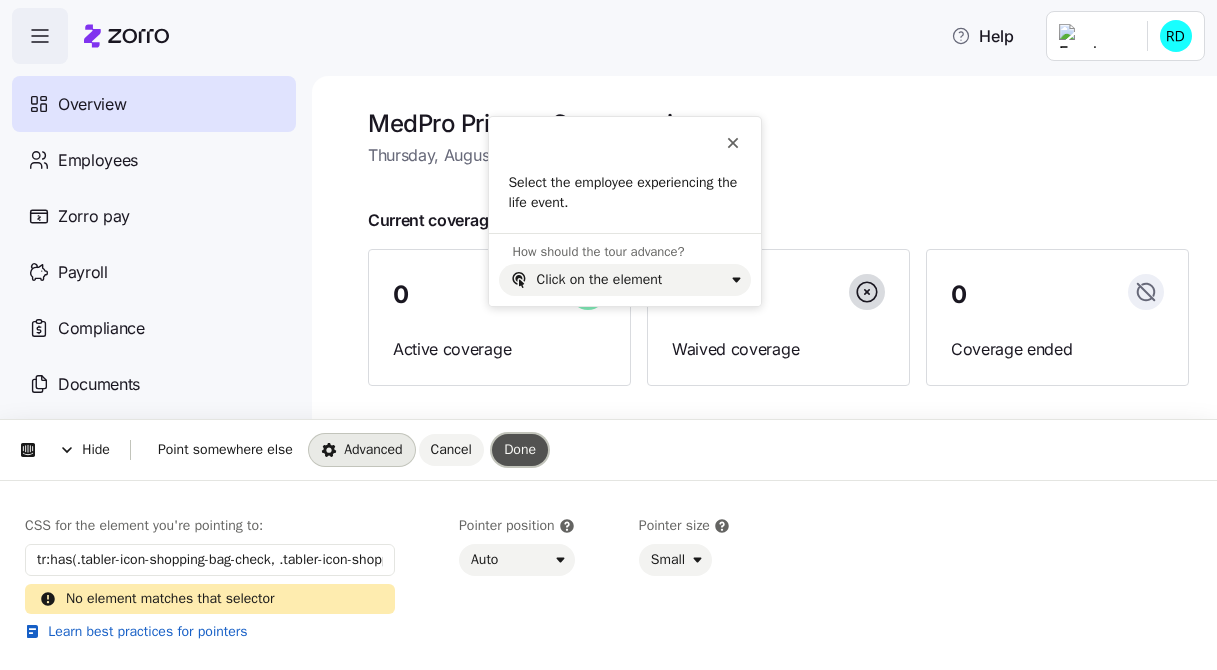click on "Done" at bounding box center [520, 449] 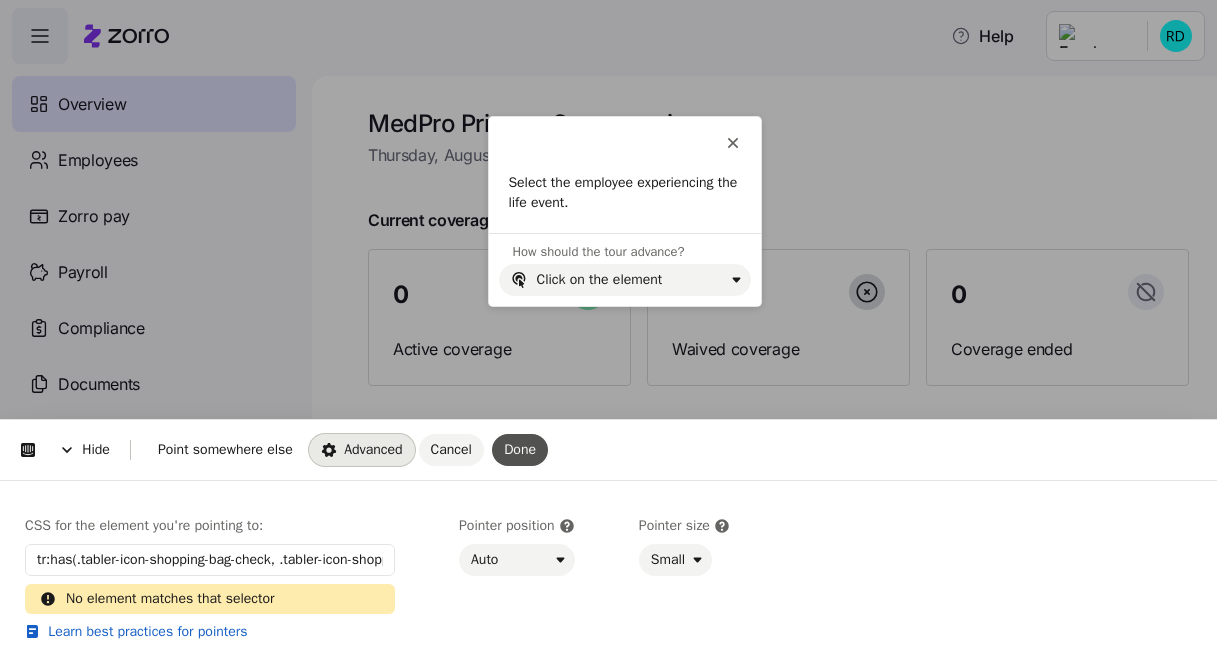 scroll, scrollTop: 56, scrollLeft: 0, axis: vertical 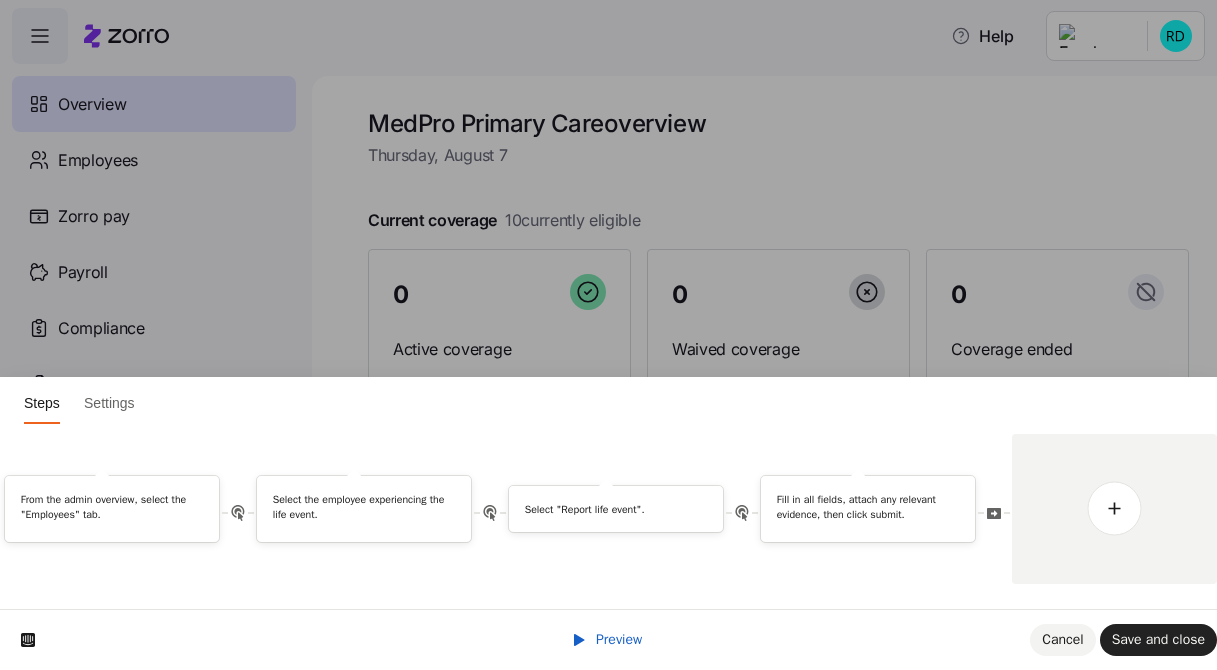 click on "Preview" at bounding box center (619, 639) 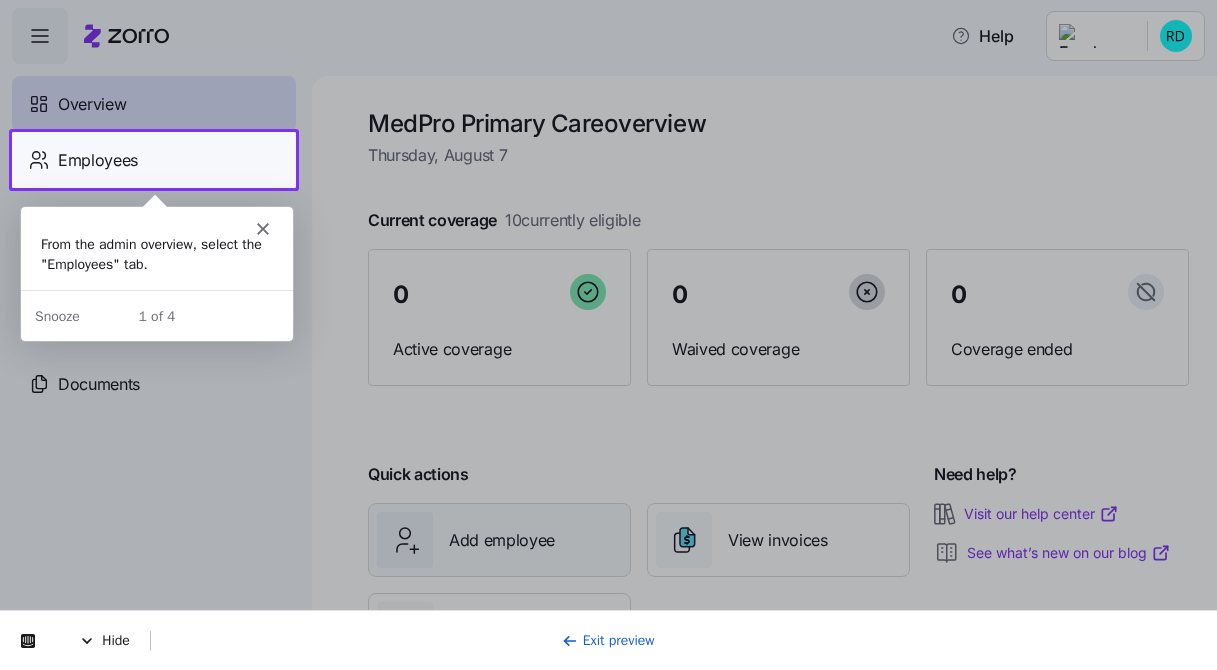 scroll, scrollTop: 0, scrollLeft: 0, axis: both 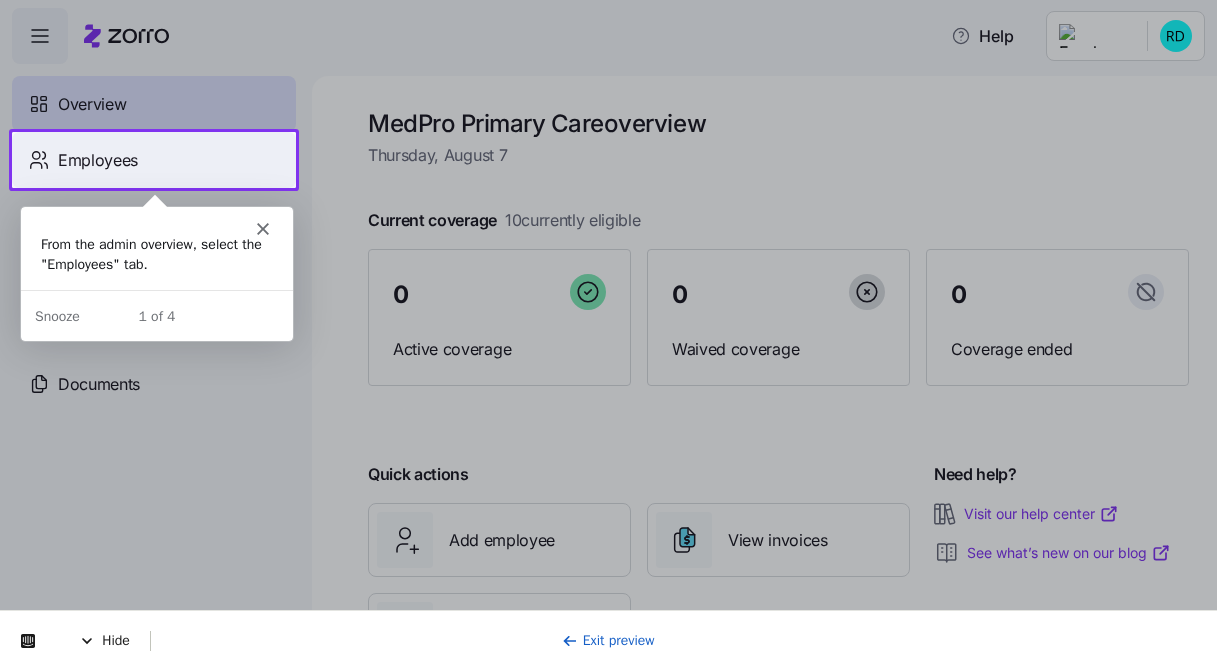 click on "Employees" at bounding box center (154, 160) 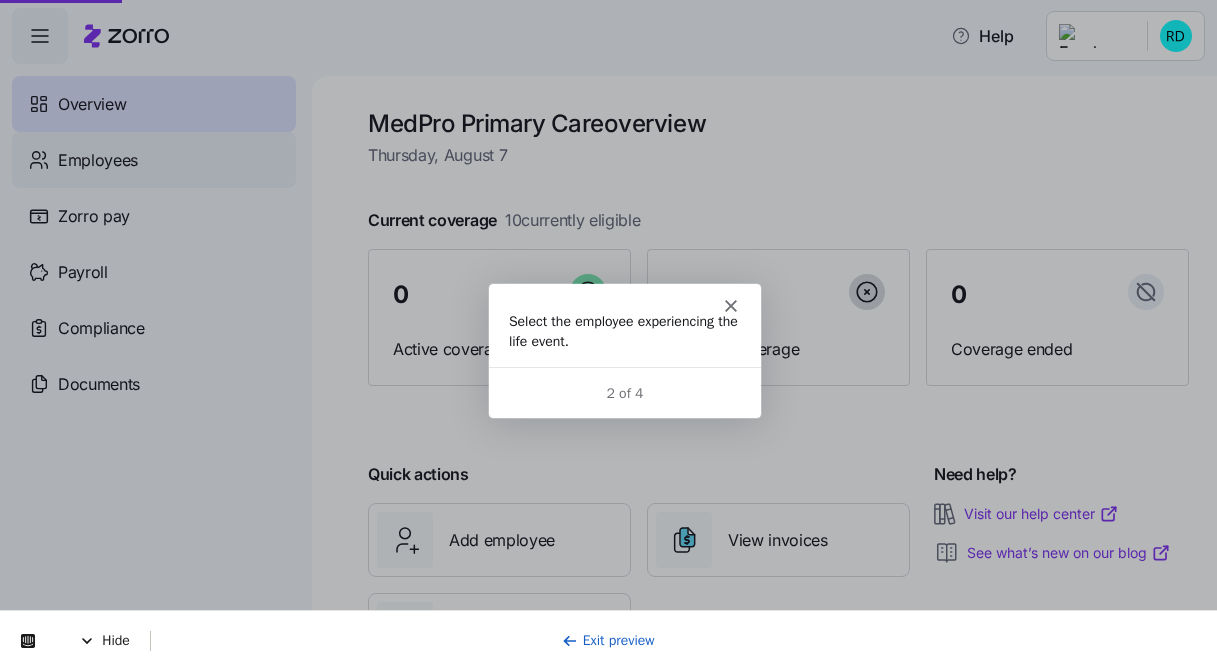 scroll, scrollTop: 0, scrollLeft: 0, axis: both 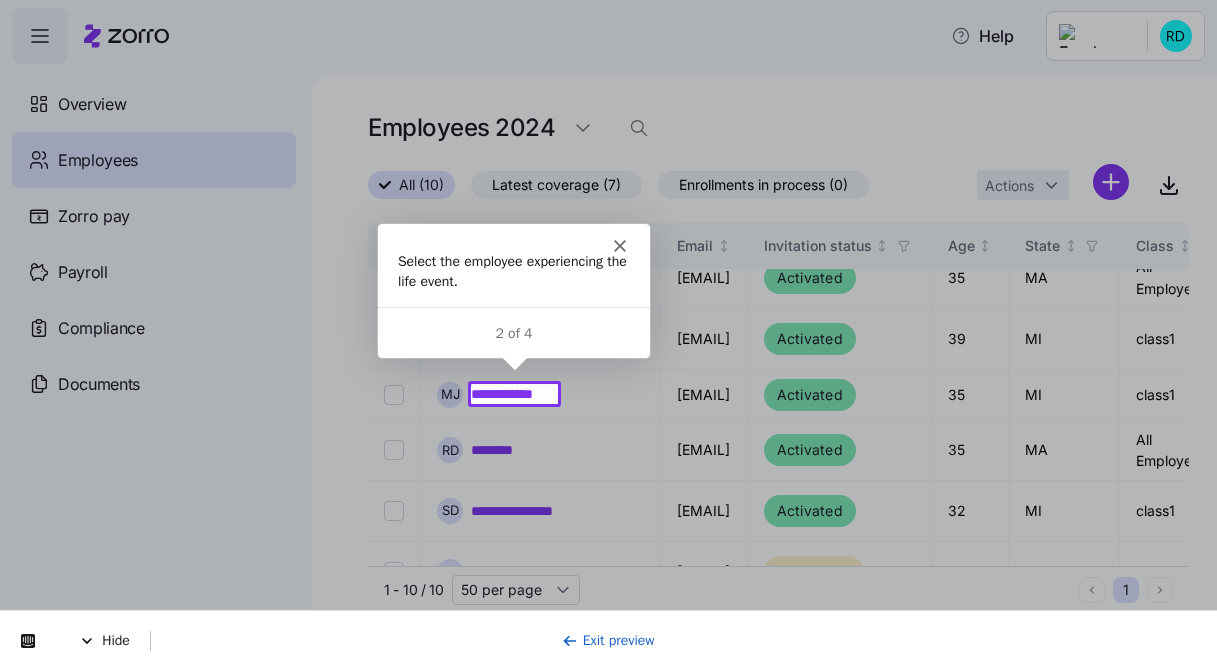 click 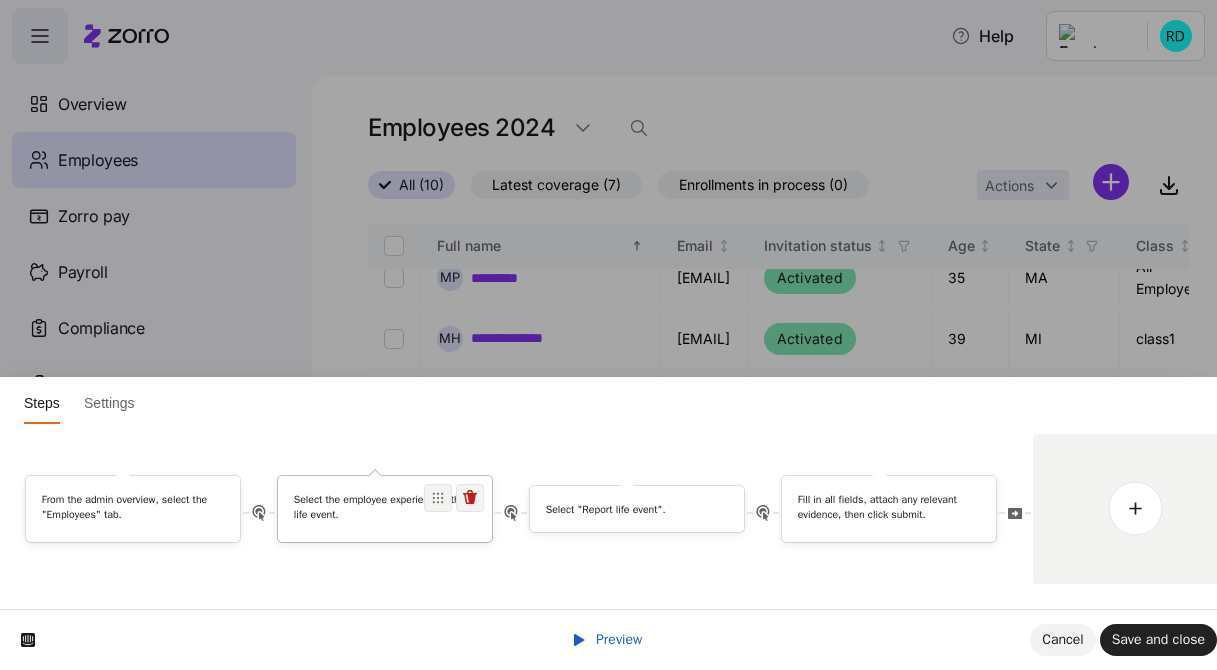 click on "Select the employee experiencing the life event." at bounding box center (385, 506) 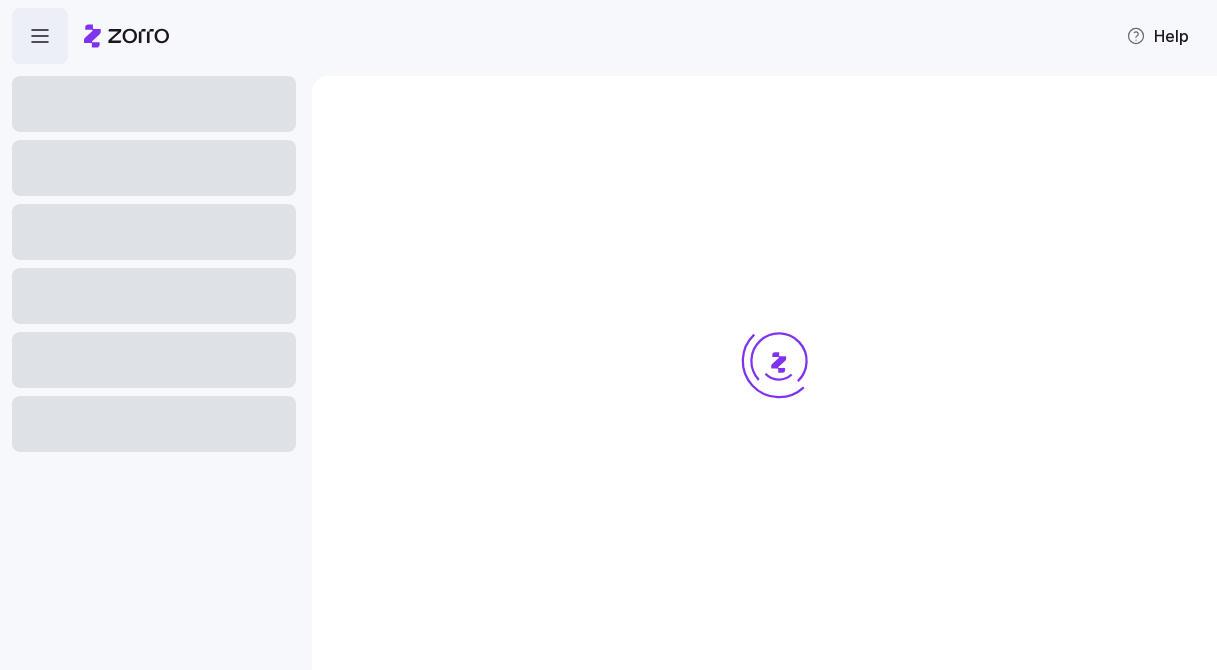 scroll, scrollTop: 0, scrollLeft: 0, axis: both 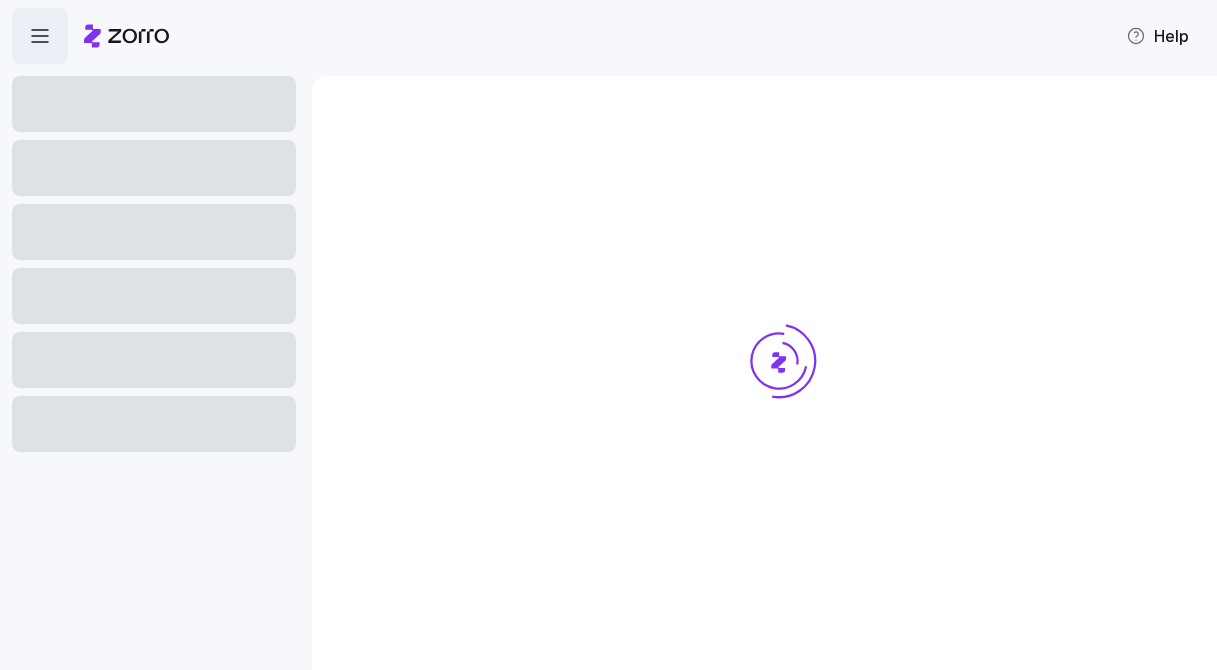 click at bounding box center [764, 373] 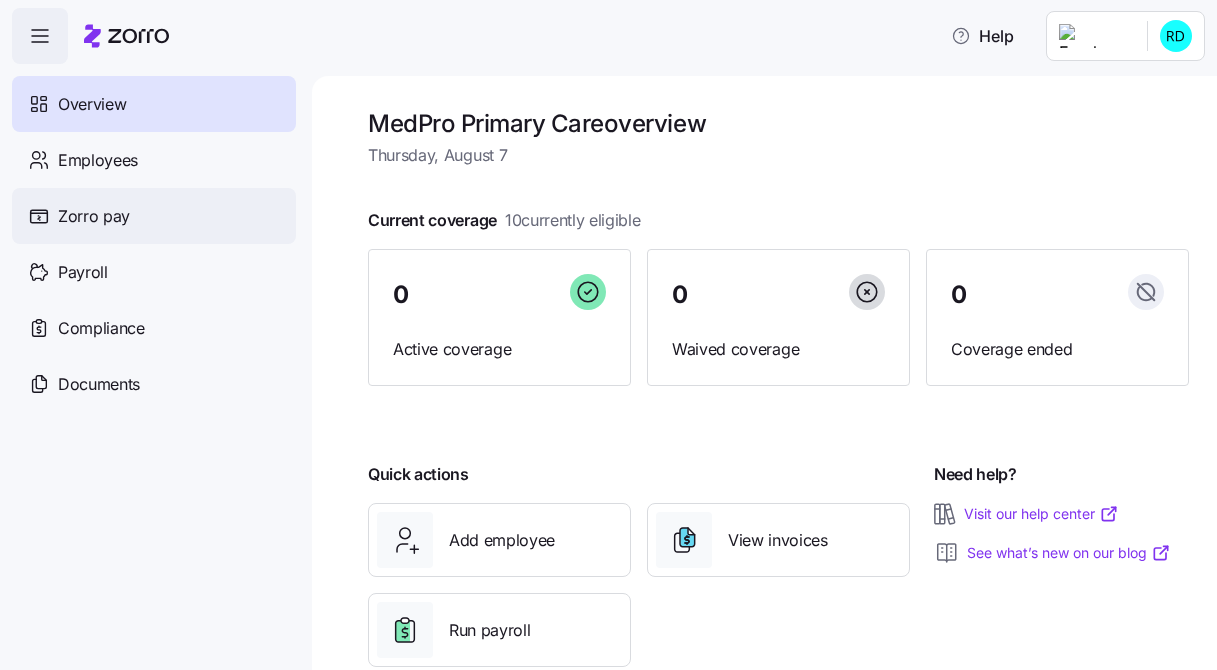 scroll, scrollTop: 0, scrollLeft: 0, axis: both 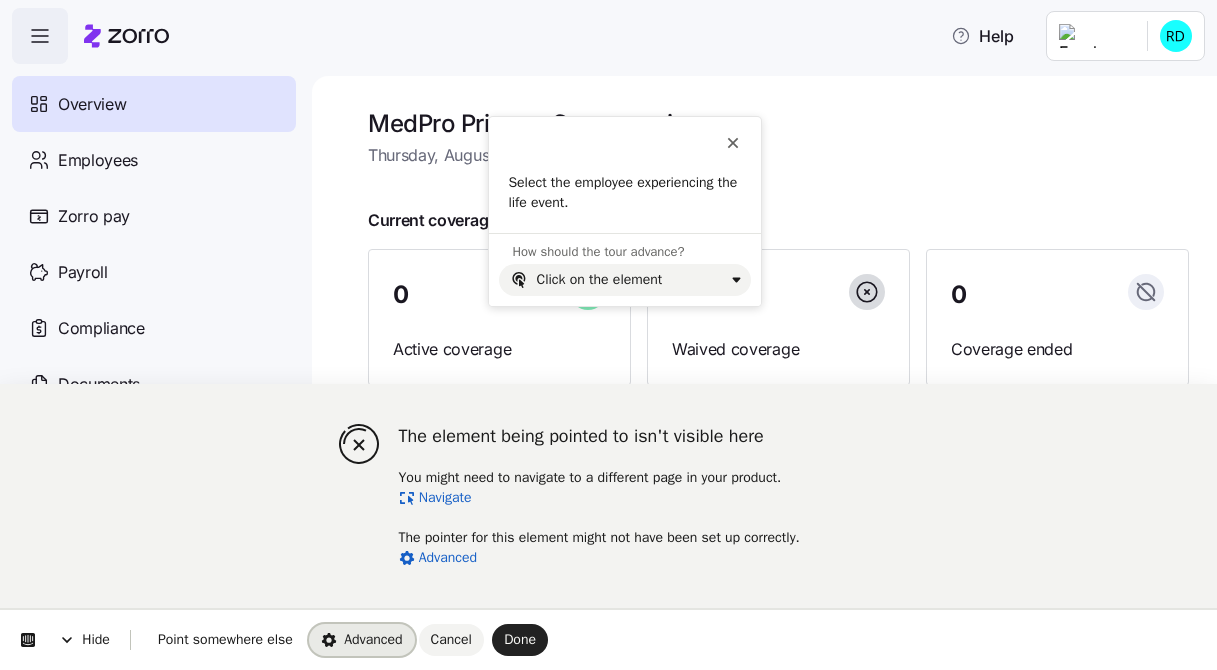 click 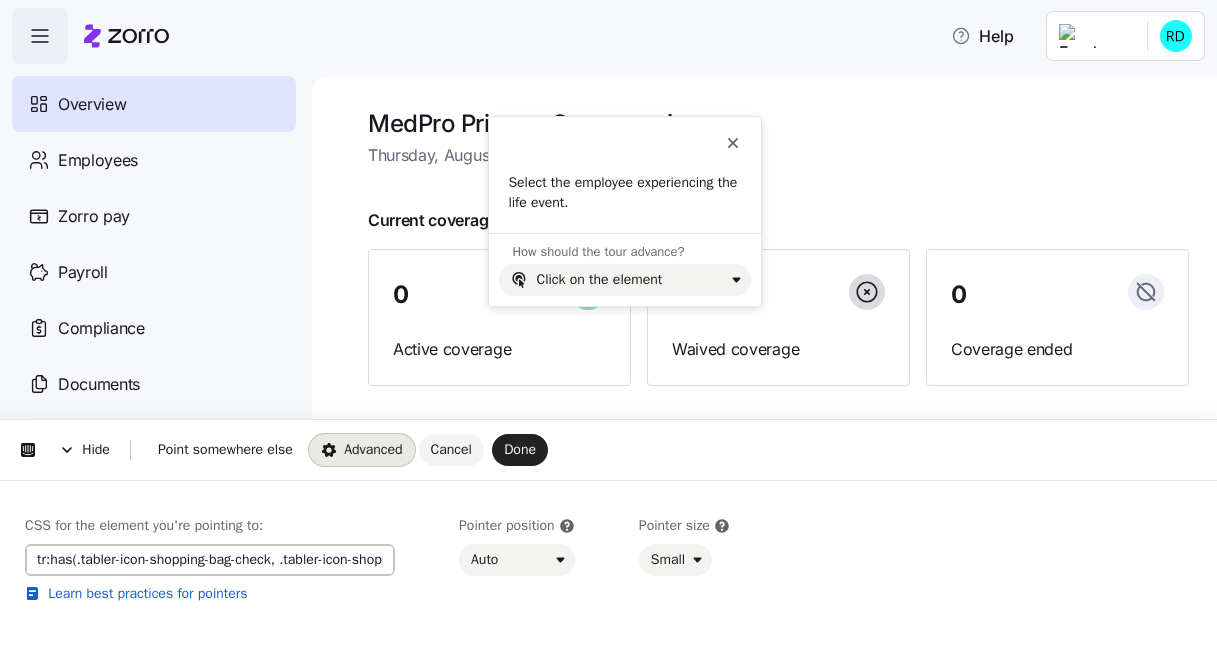 click on "tr:has(.tabler-icon-shopping-bag-check, .tabler-icon-shopping-bag-x, .tabler-icon-brand-telegram, .tabler-icon-writing-sign, .tabler-icon-circle-check, .tabler-icon-circle-x) a[href*="/employees/"][href*="/enrollments/"]" at bounding box center [210, 560] 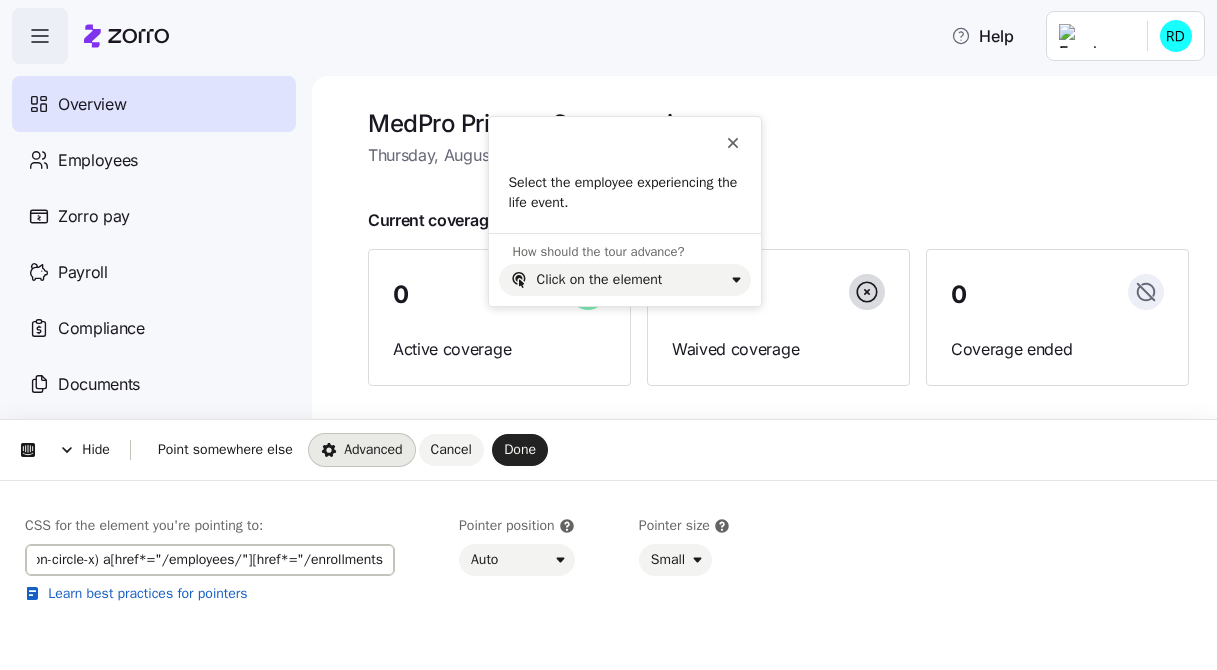scroll, scrollTop: 0, scrollLeft: 1072, axis: horizontal 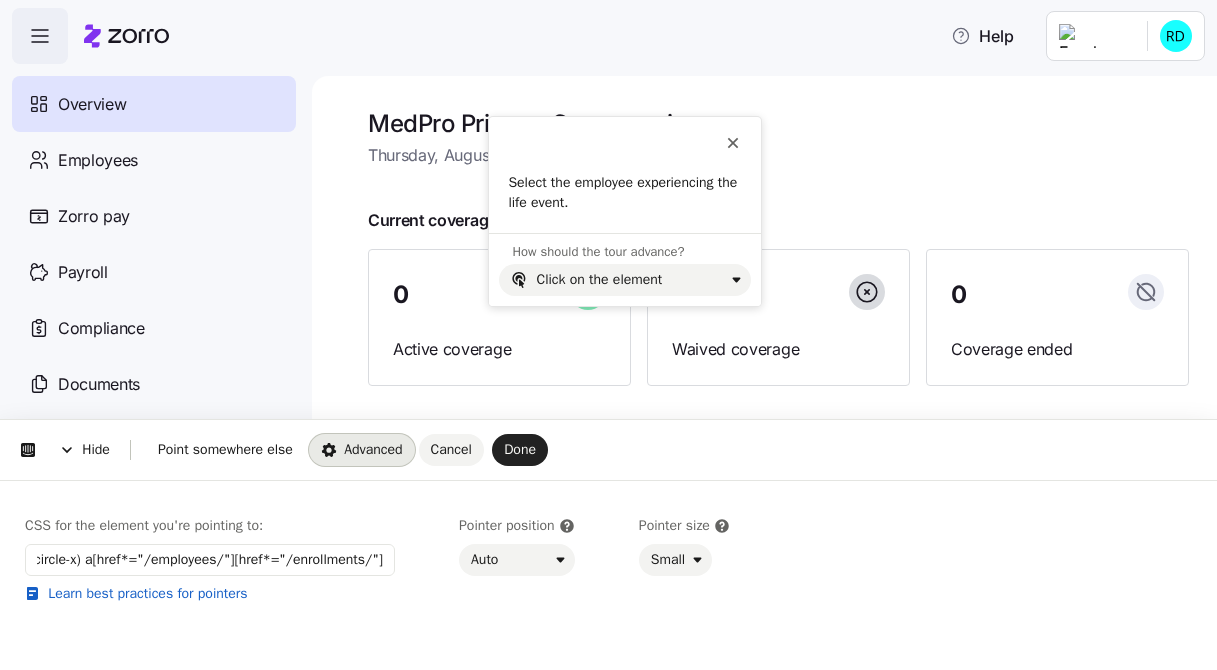click on "CSS for the element you're pointing to:
tr:has(.tabler-icon-shopping-bag-check, .tabler-icon-shopping-bag-x, .tabler-icon-brand-telegram, .tabler-icon-writing-sign, .tabler-icon-circle-check, .tabler-icon-circle-x) a[href*="/employees/"][href*="/enrollments/"]
Learn best practices for pointers
Pointer position
Auto
Pointer size
Small" at bounding box center (608, 580) 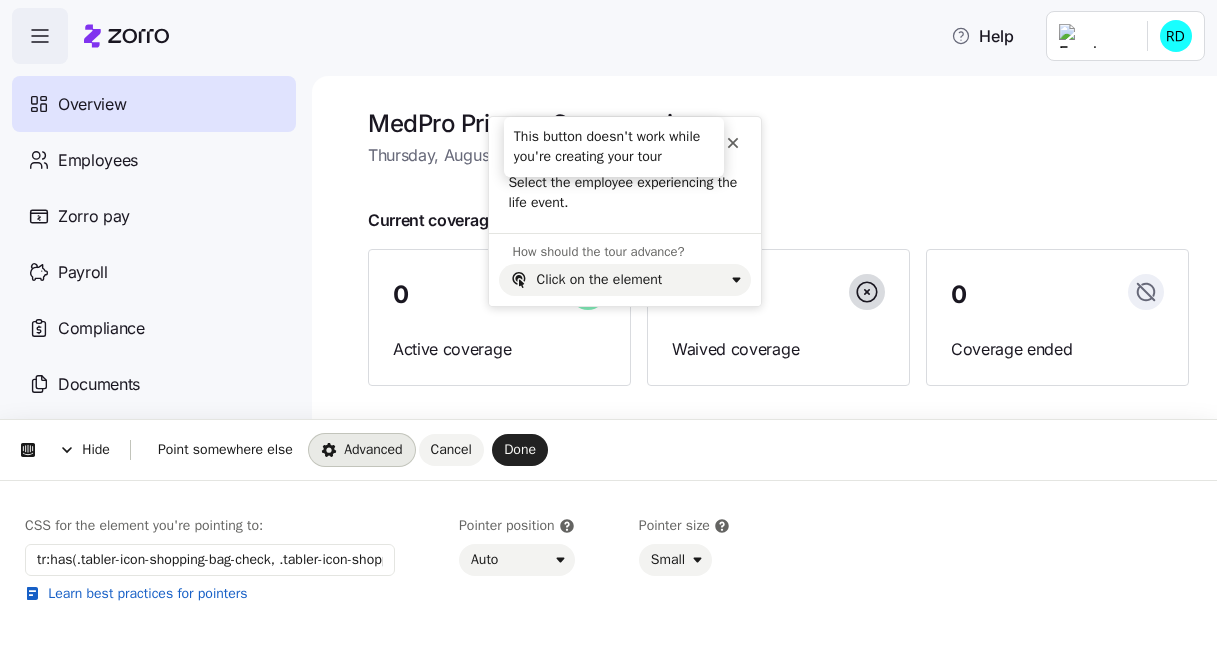click 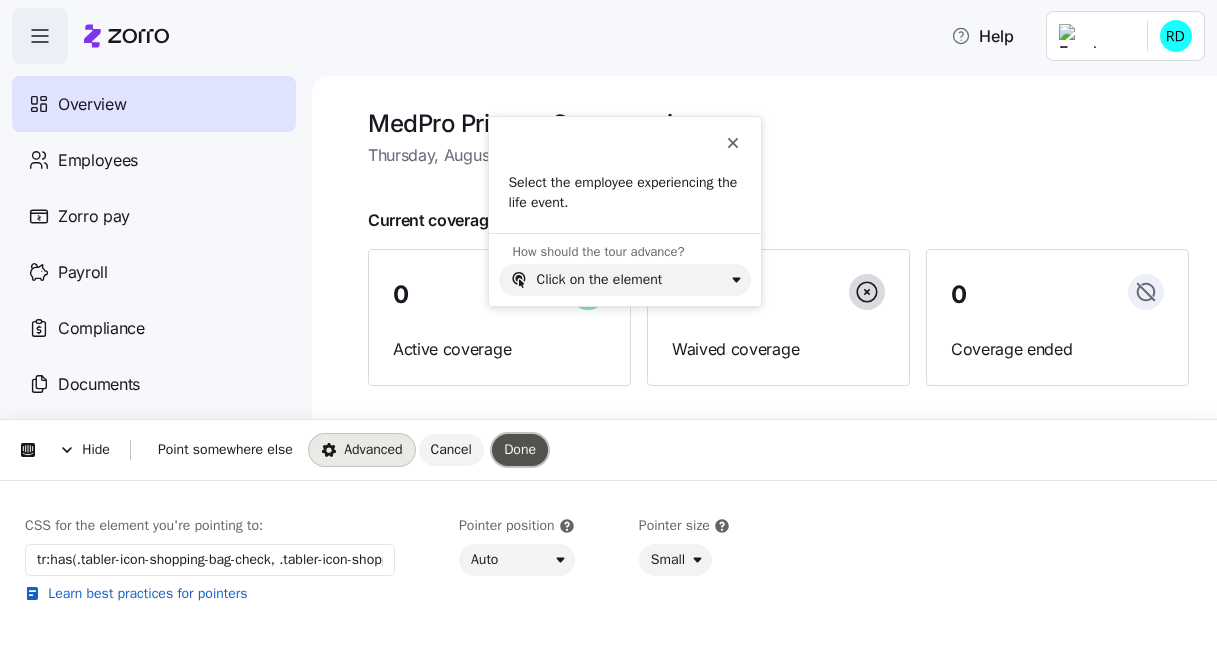click on "Done" at bounding box center [520, 449] 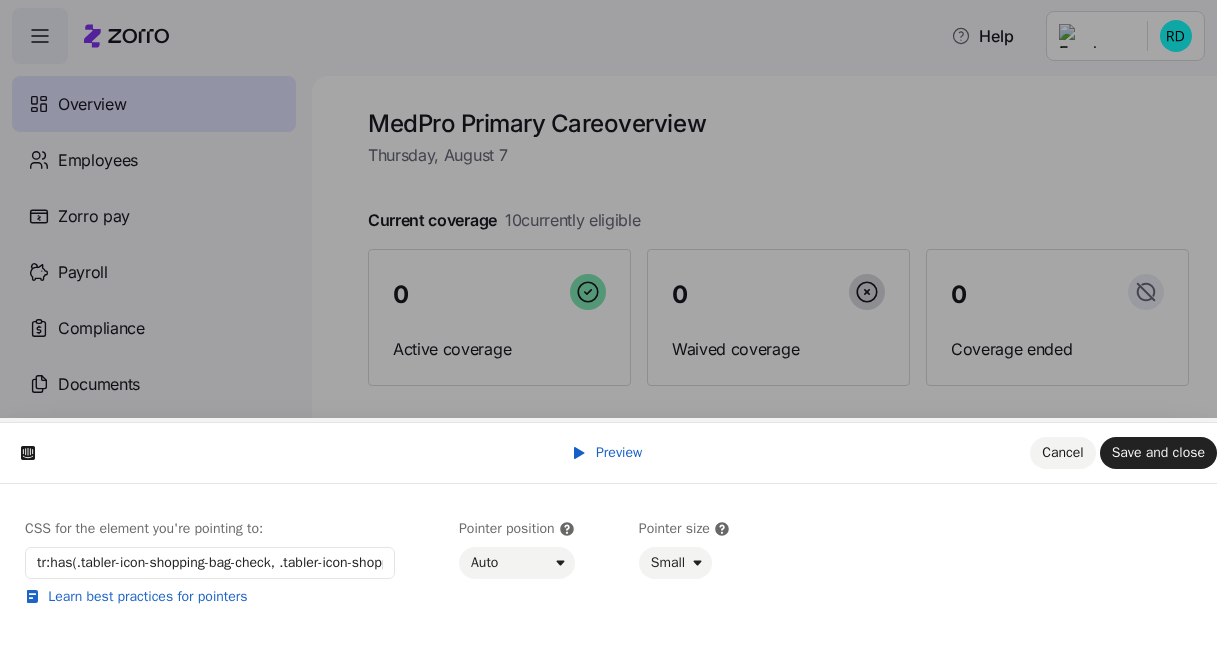 scroll, scrollTop: 0, scrollLeft: 21, axis: horizontal 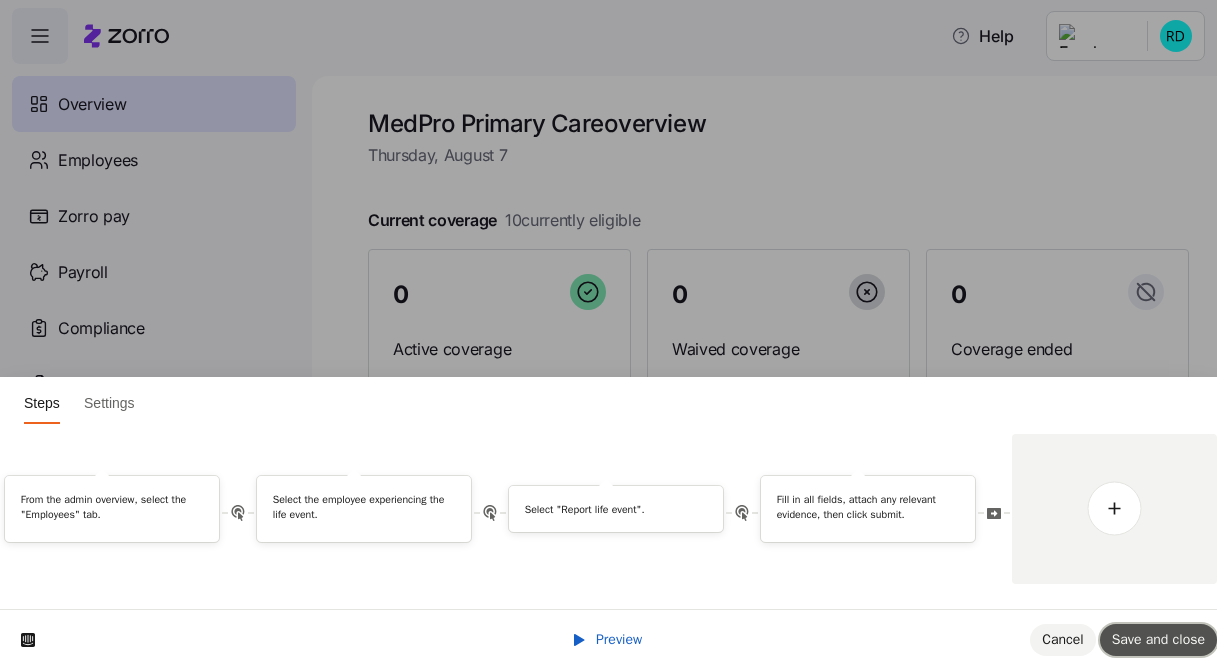 click on "Save and close" at bounding box center [1158, 639] 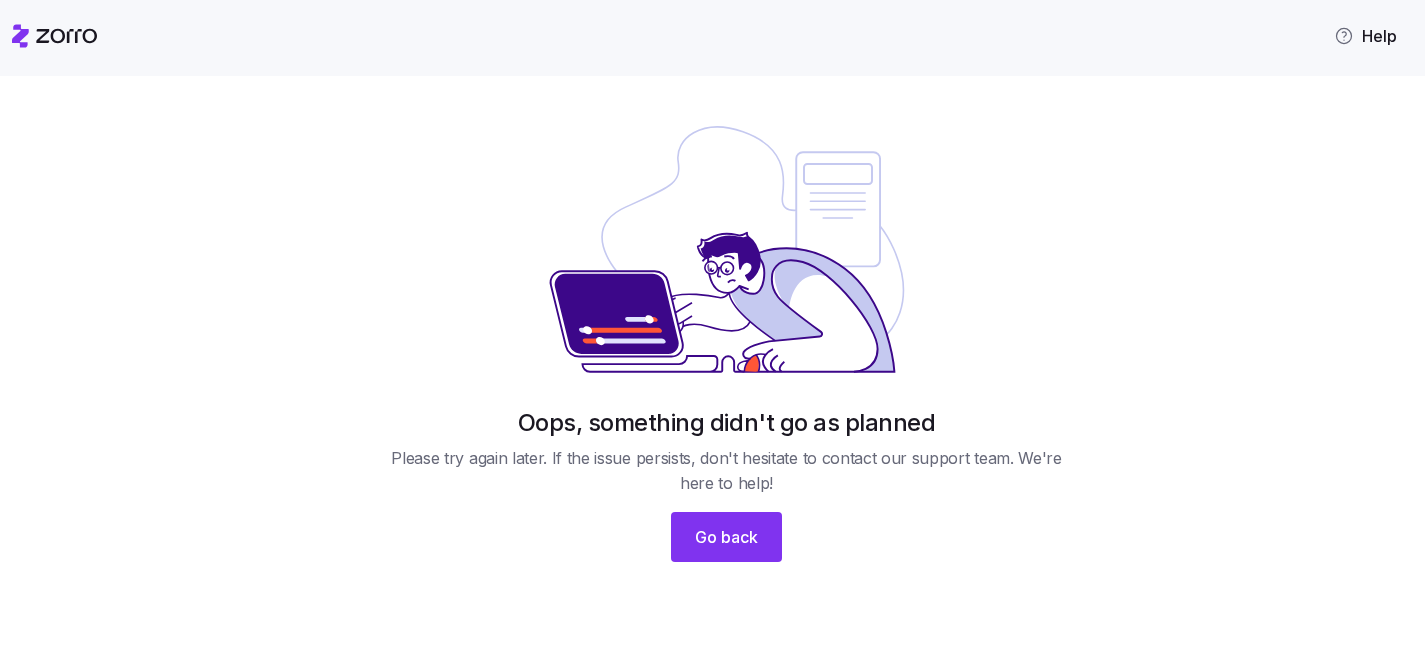 scroll, scrollTop: 0, scrollLeft: 0, axis: both 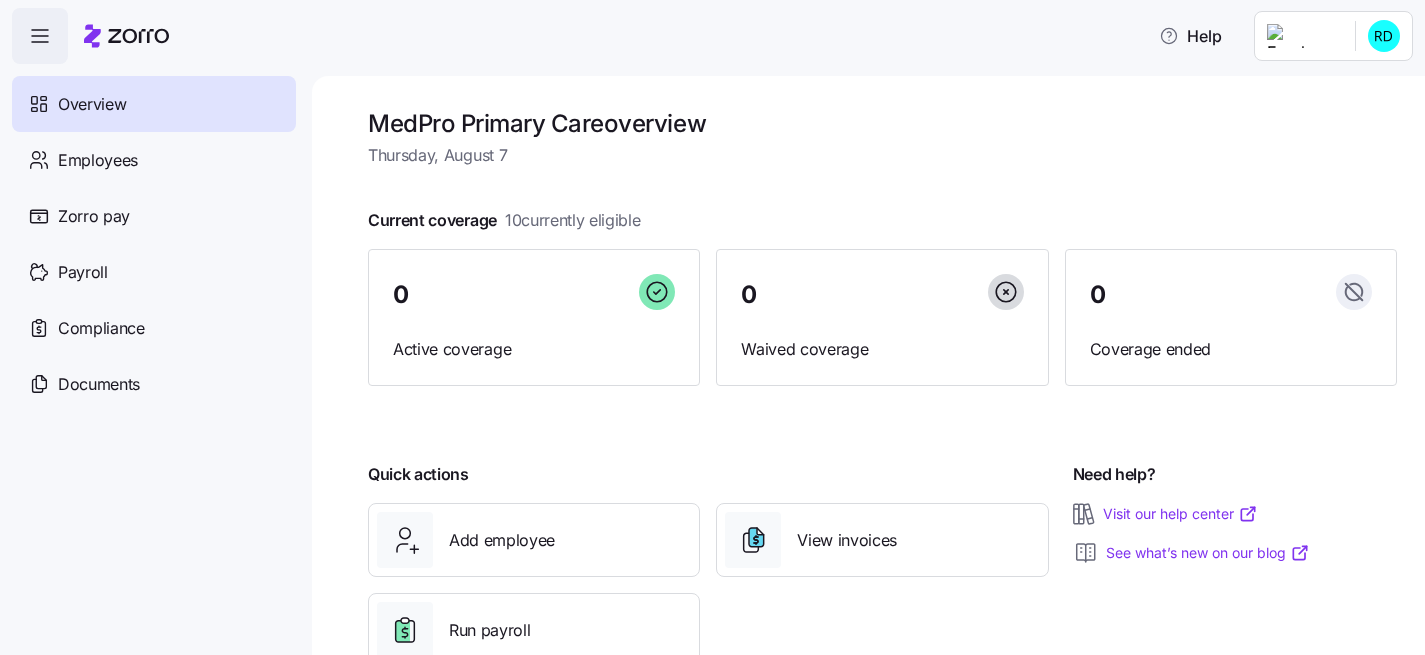 click on "Help Overview Employees Zorro pay Payroll Compliance Documents MedPro Primary Care overview Thursday, August 7 Current coverage 10 currently eligible 0 Active coverage 0 Waived coverage 0 Coverage ended Quick actions Add employee View invoices Run payroll Need help? Visit our help center See what’s new on our blog Company Overview | Zorro" at bounding box center (712, 321) 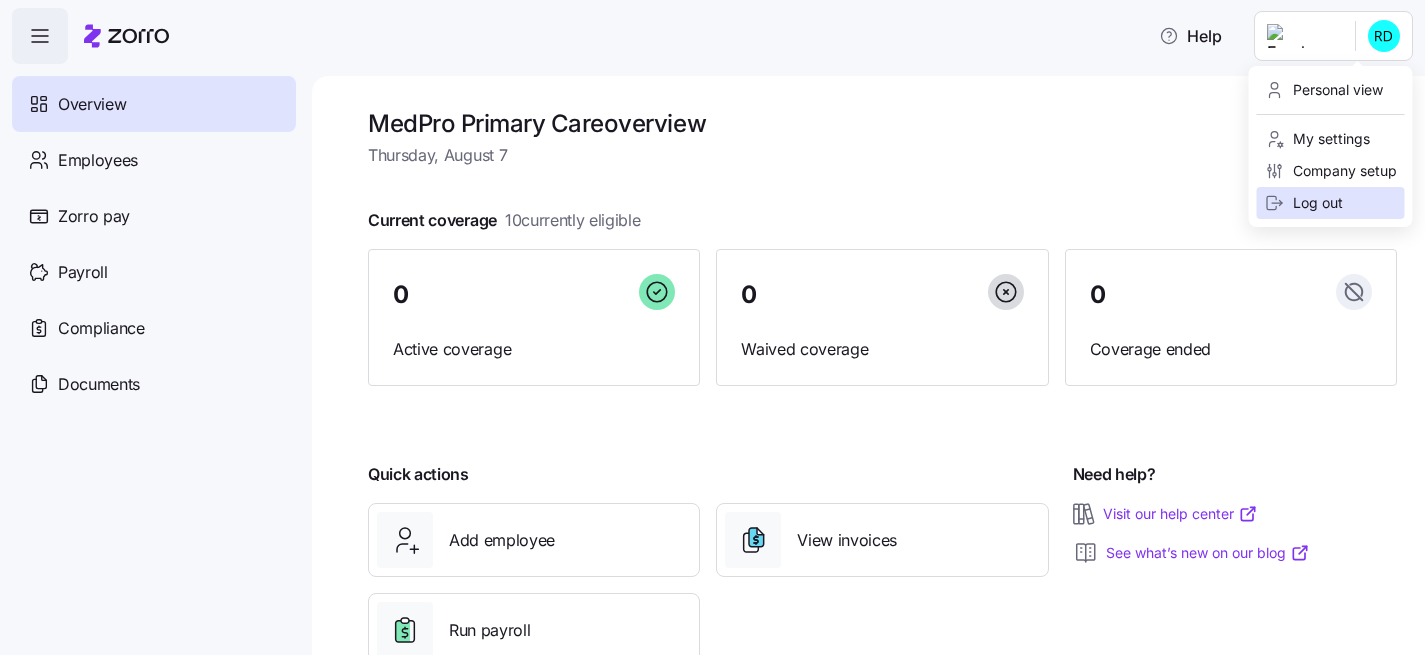 click on "Log out" at bounding box center [1331, 203] 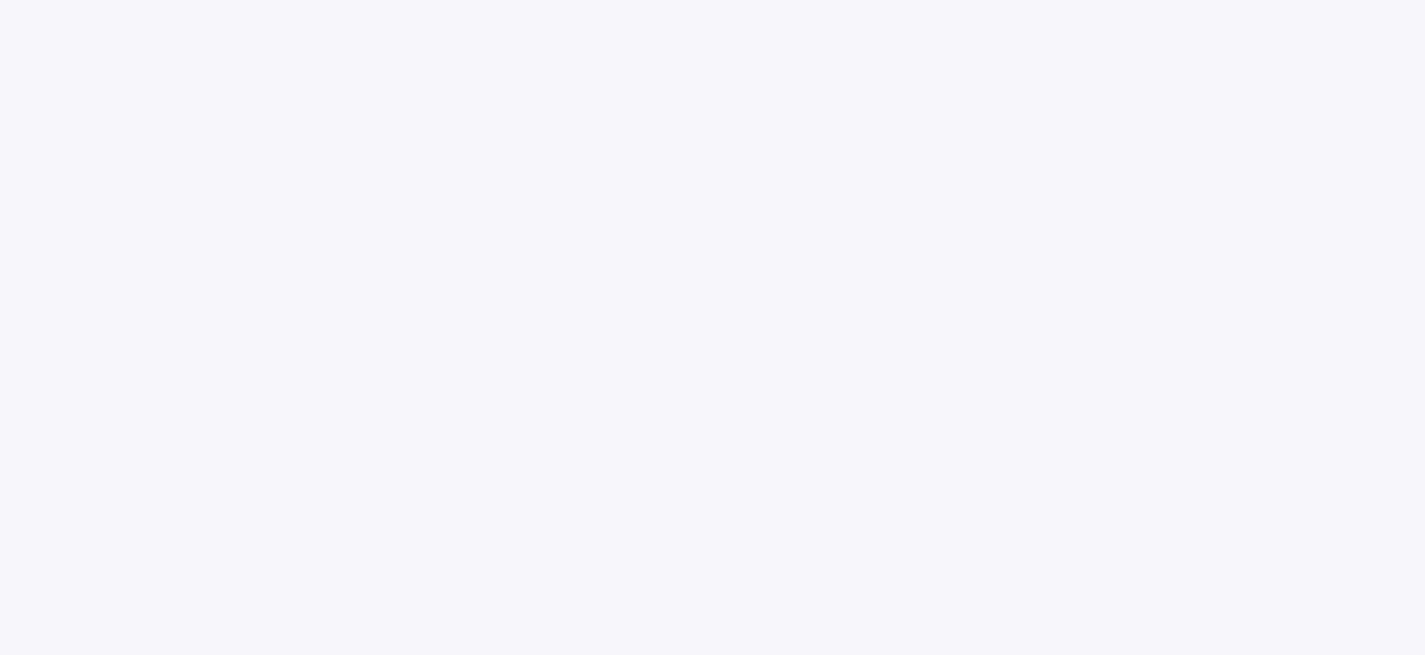 scroll, scrollTop: 0, scrollLeft: 0, axis: both 